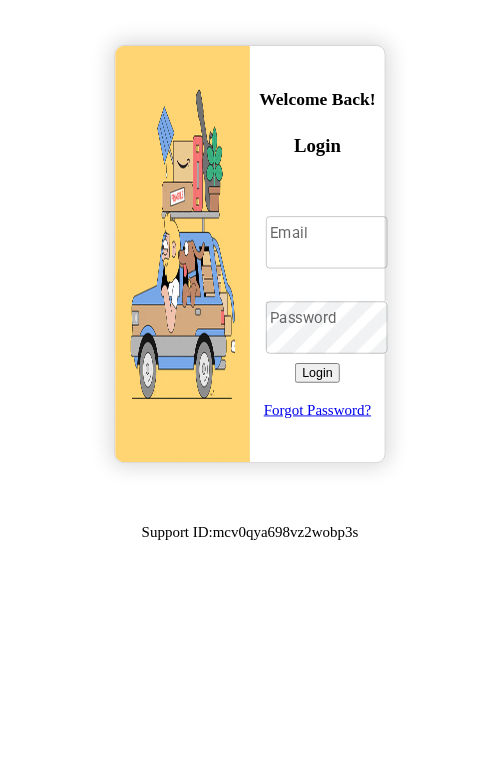 scroll, scrollTop: 0, scrollLeft: 0, axis: both 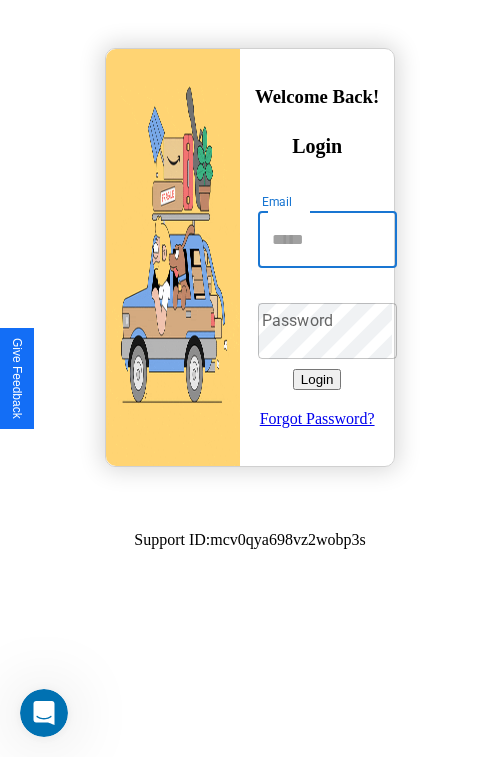 click on "Email" at bounding box center [327, 240] 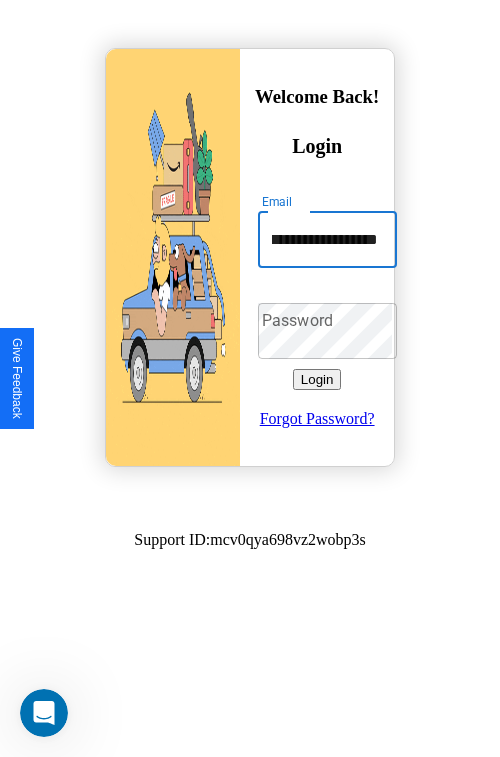 scroll, scrollTop: 0, scrollLeft: 49, axis: horizontal 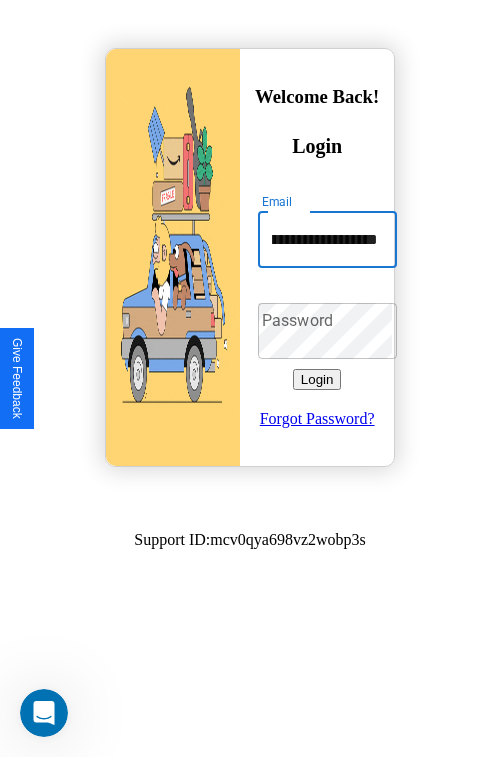 type on "**********" 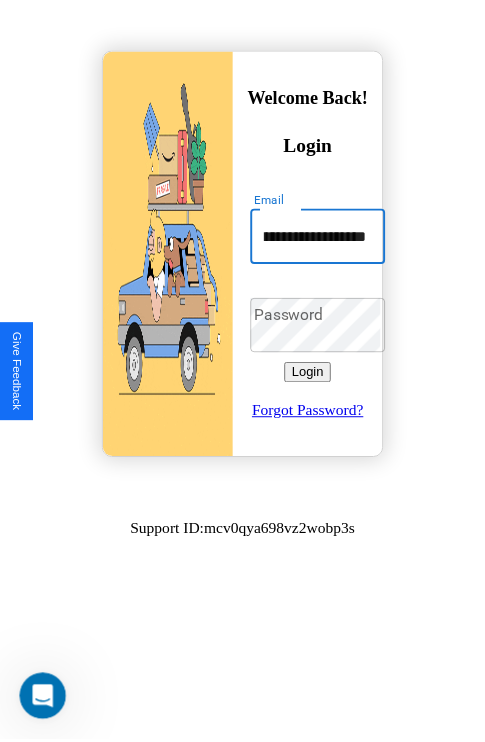 scroll, scrollTop: 0, scrollLeft: 0, axis: both 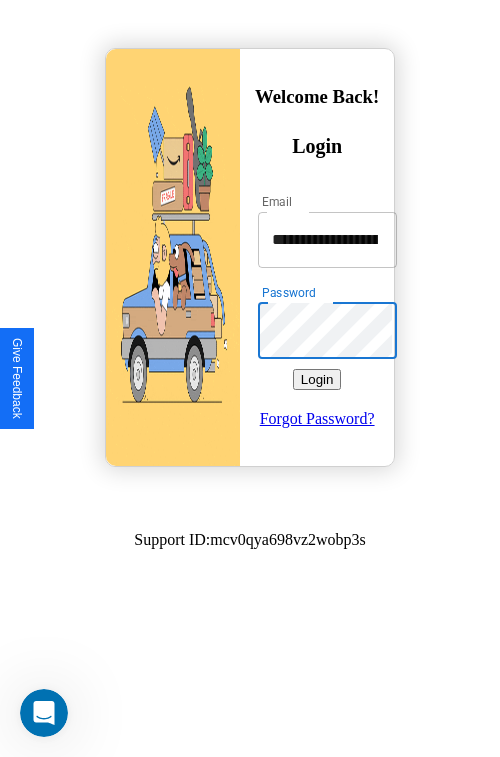 click on "Login" at bounding box center [317, 379] 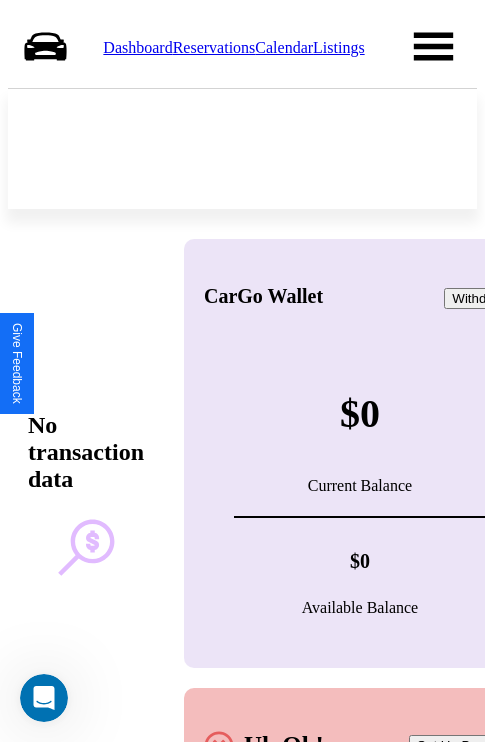 scroll, scrollTop: 0, scrollLeft: 0, axis: both 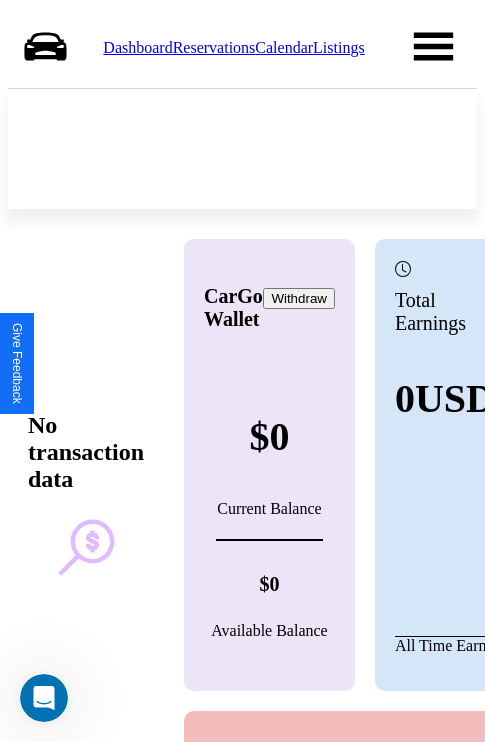 click on "Reservations" at bounding box center [214, 47] 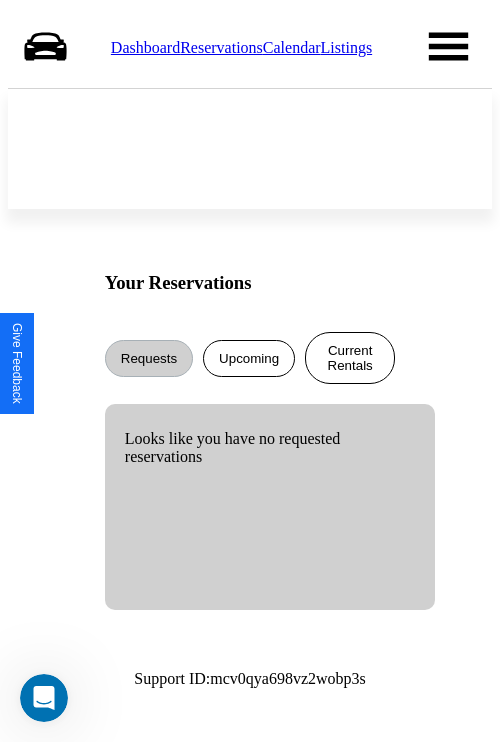 click on "Current Rentals" at bounding box center [350, 358] 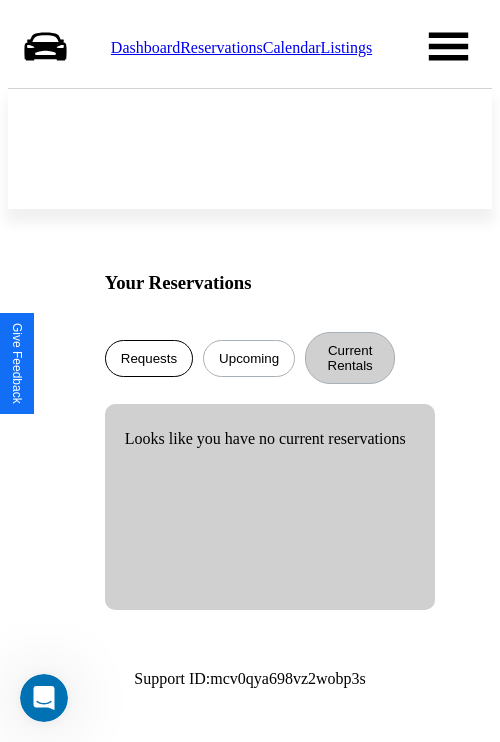 click on "Requests" at bounding box center [149, 358] 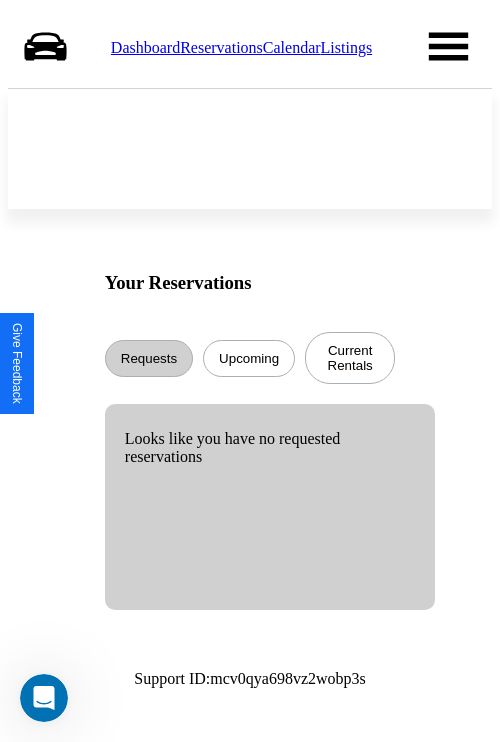 click on "Calendar" at bounding box center [292, 47] 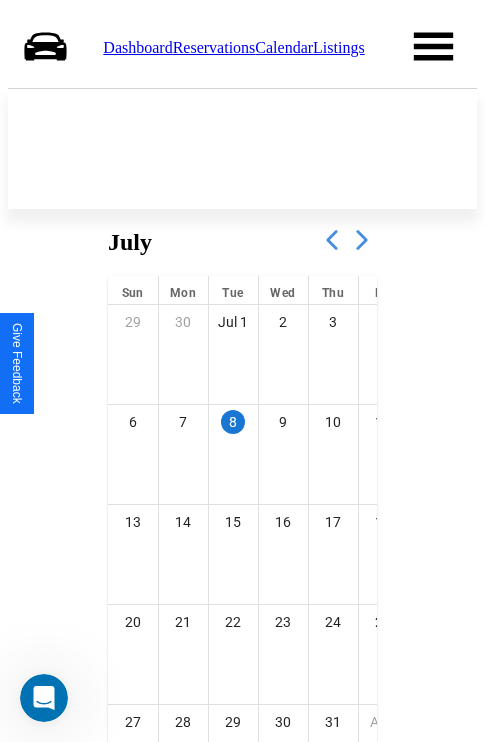 click at bounding box center [362, 240] 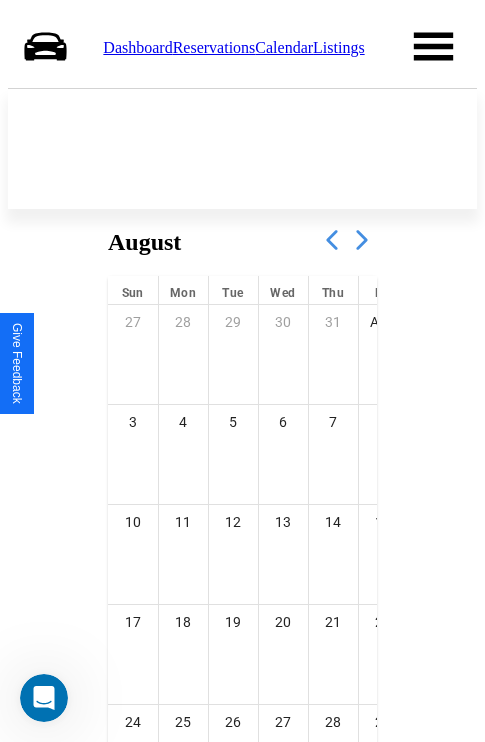 click at bounding box center [362, 240] 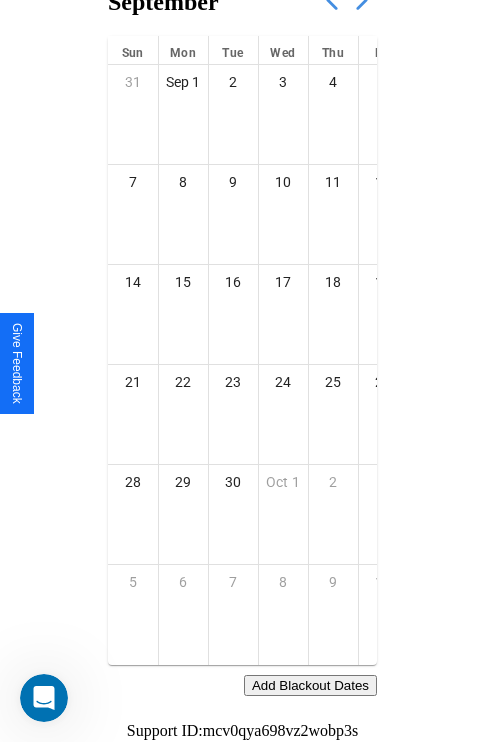 scroll, scrollTop: 296, scrollLeft: 0, axis: vertical 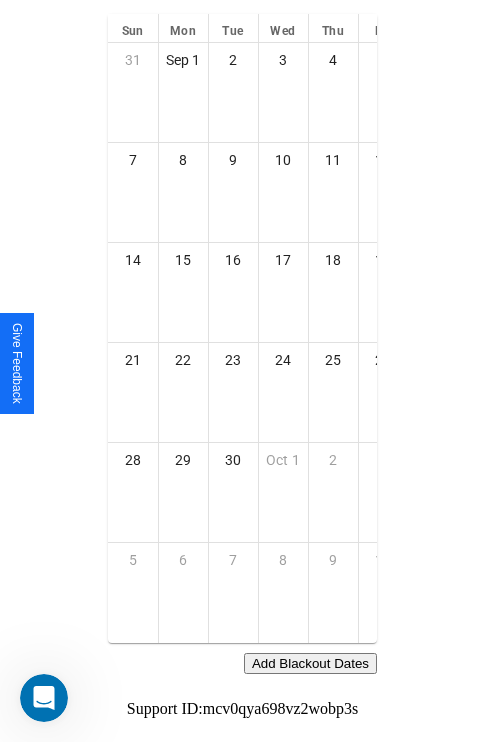 click on "Add Blackout Dates" at bounding box center [310, 663] 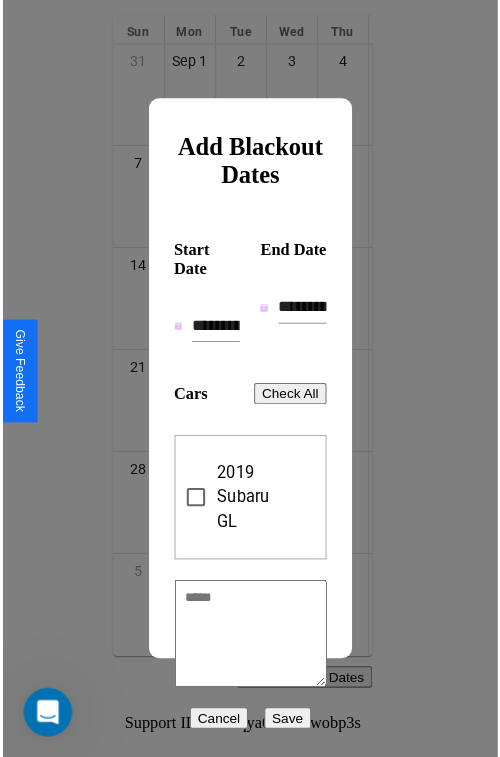 scroll, scrollTop: 281, scrollLeft: 0, axis: vertical 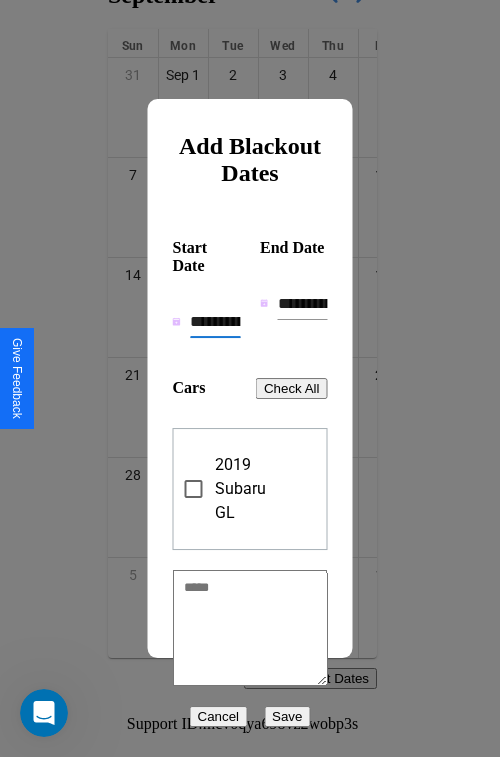 click on "**********" at bounding box center [215, 322] 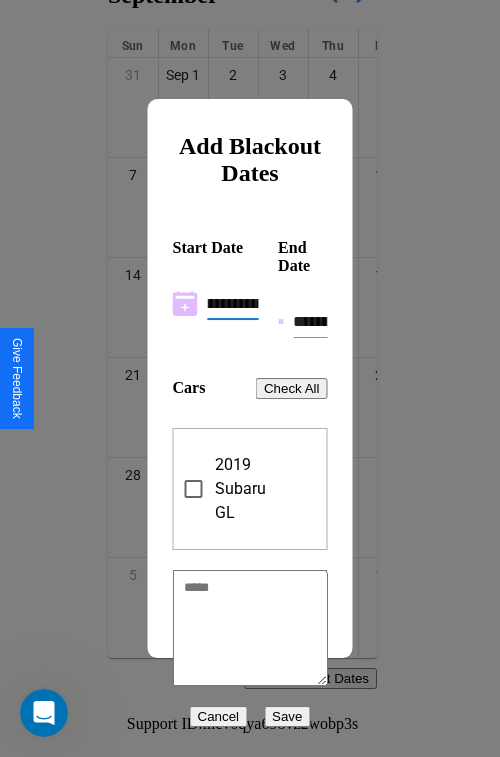 scroll, scrollTop: 0, scrollLeft: 37, axis: horizontal 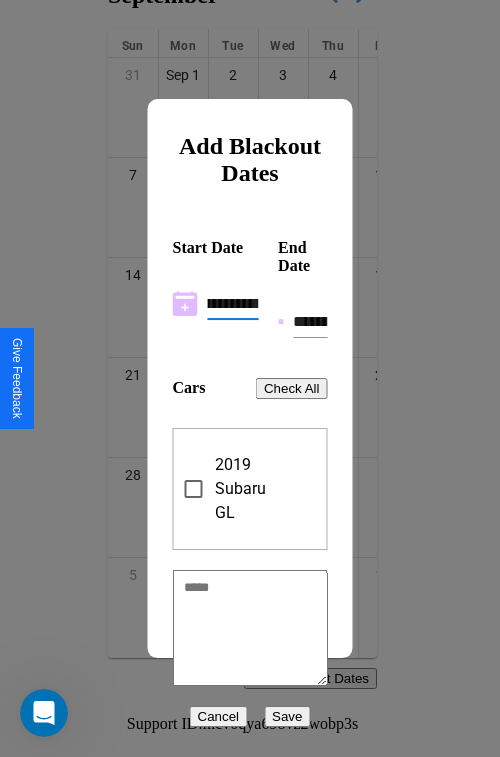 type on "**********" 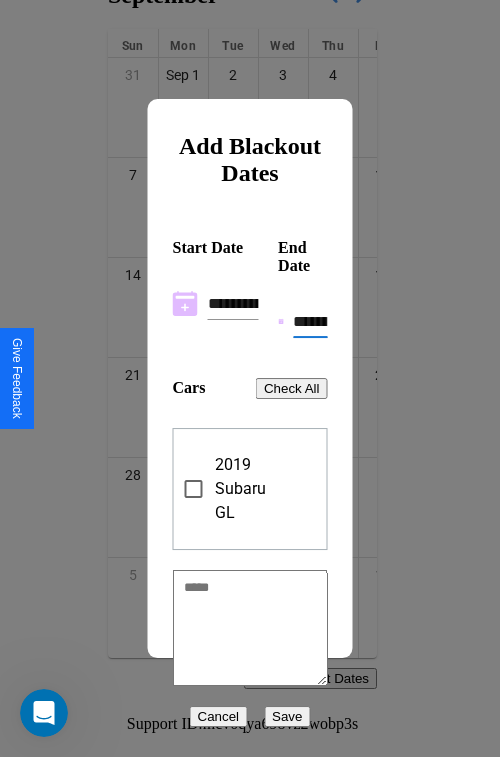 click on "**********" at bounding box center (310, 322) 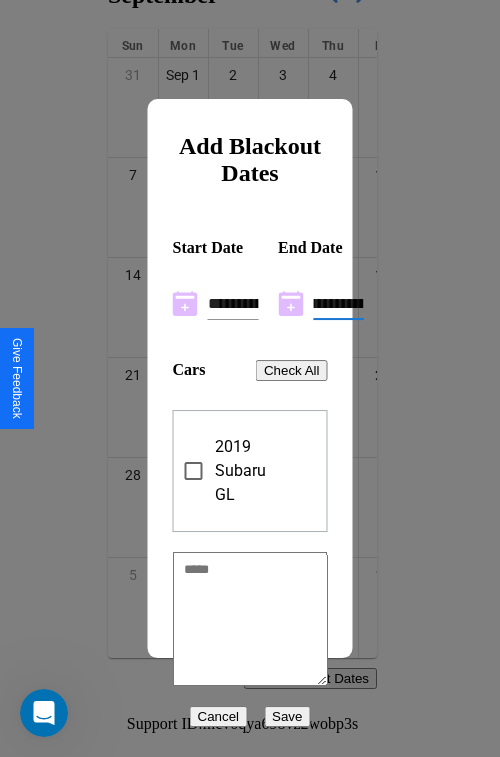 scroll, scrollTop: 0, scrollLeft: 37, axis: horizontal 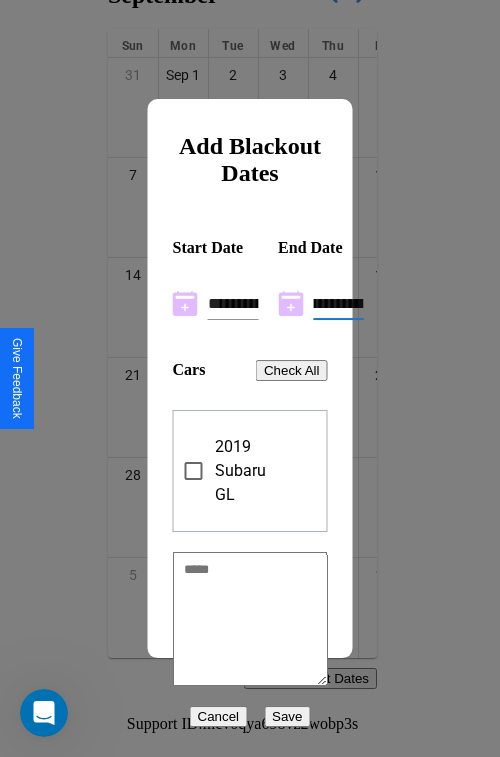 type on "**********" 